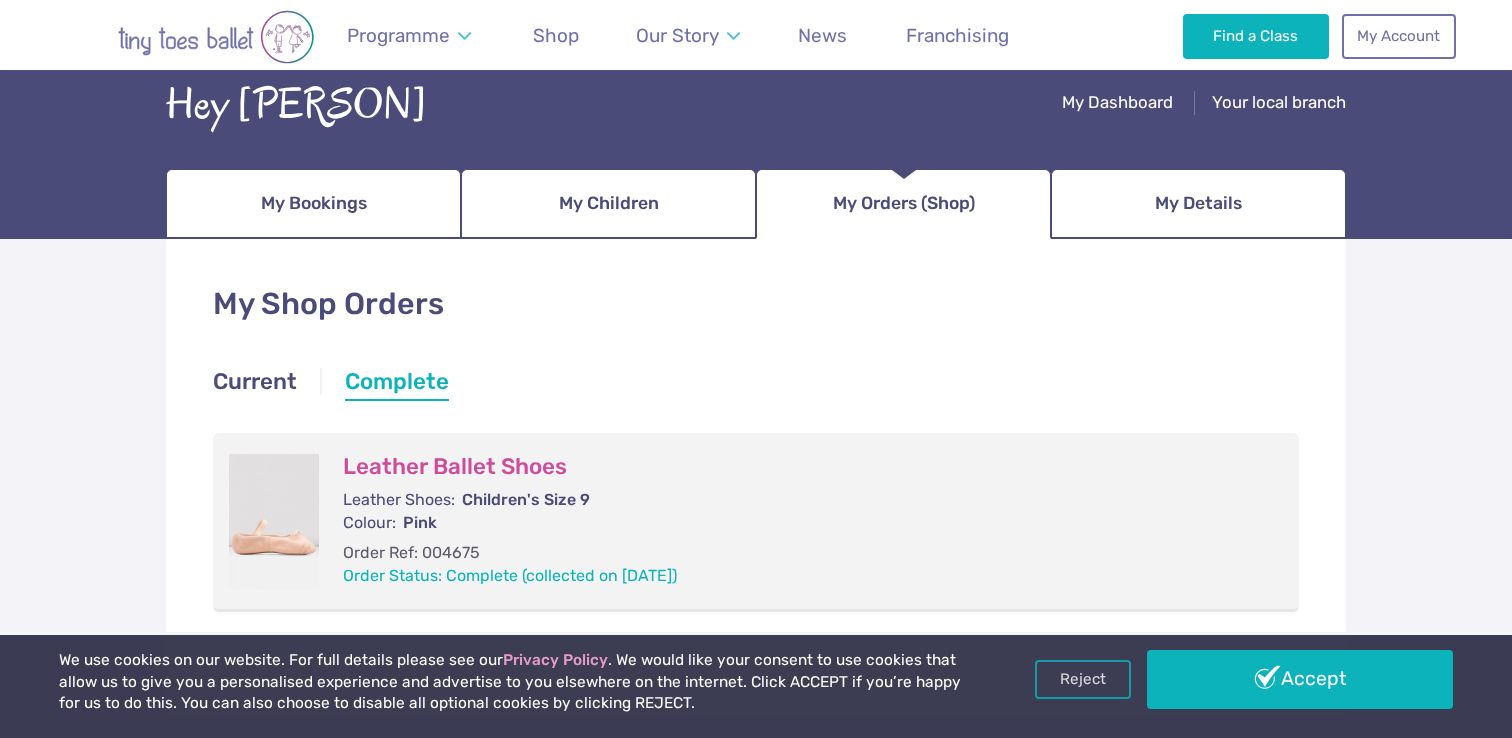 scroll, scrollTop: 0, scrollLeft: 0, axis: both 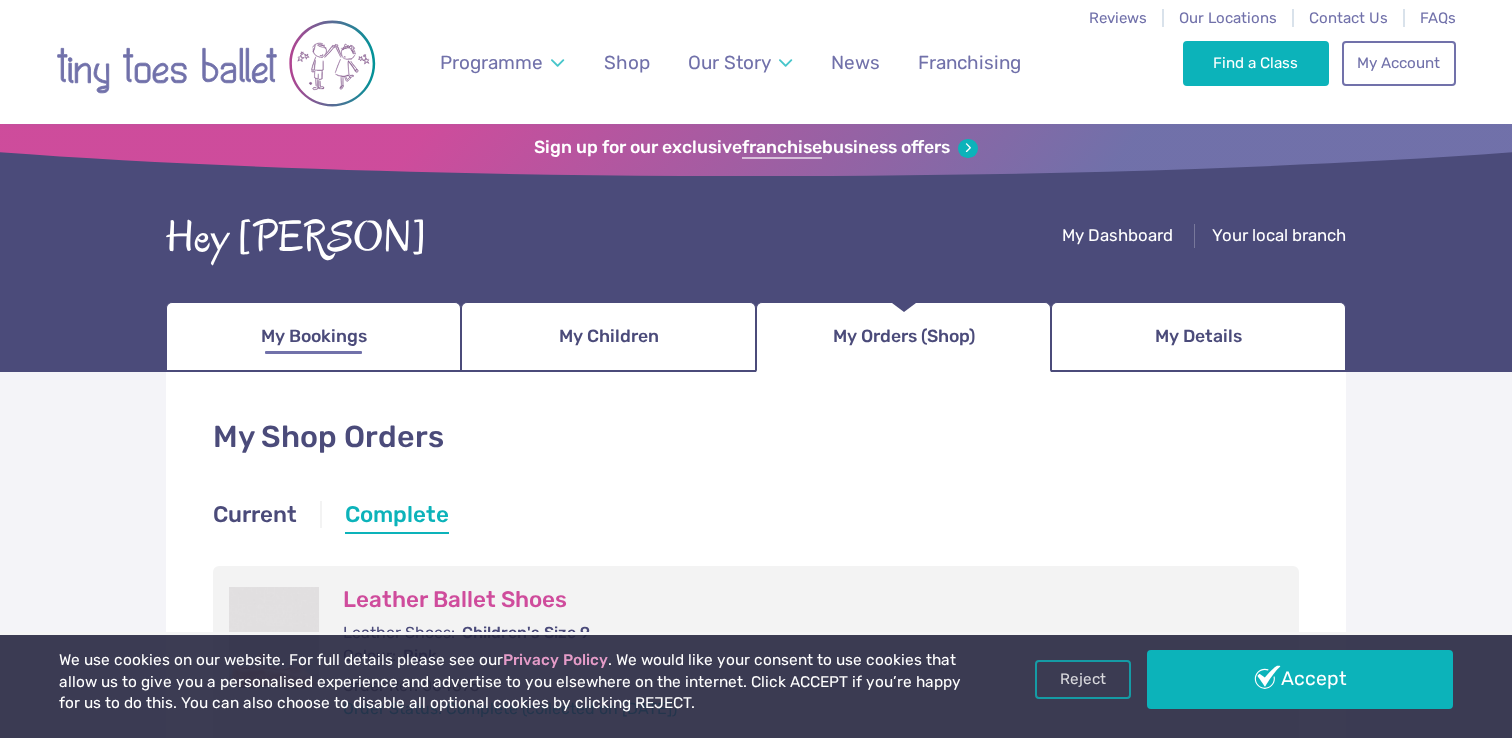click on "My Bookings" at bounding box center [313, 337] 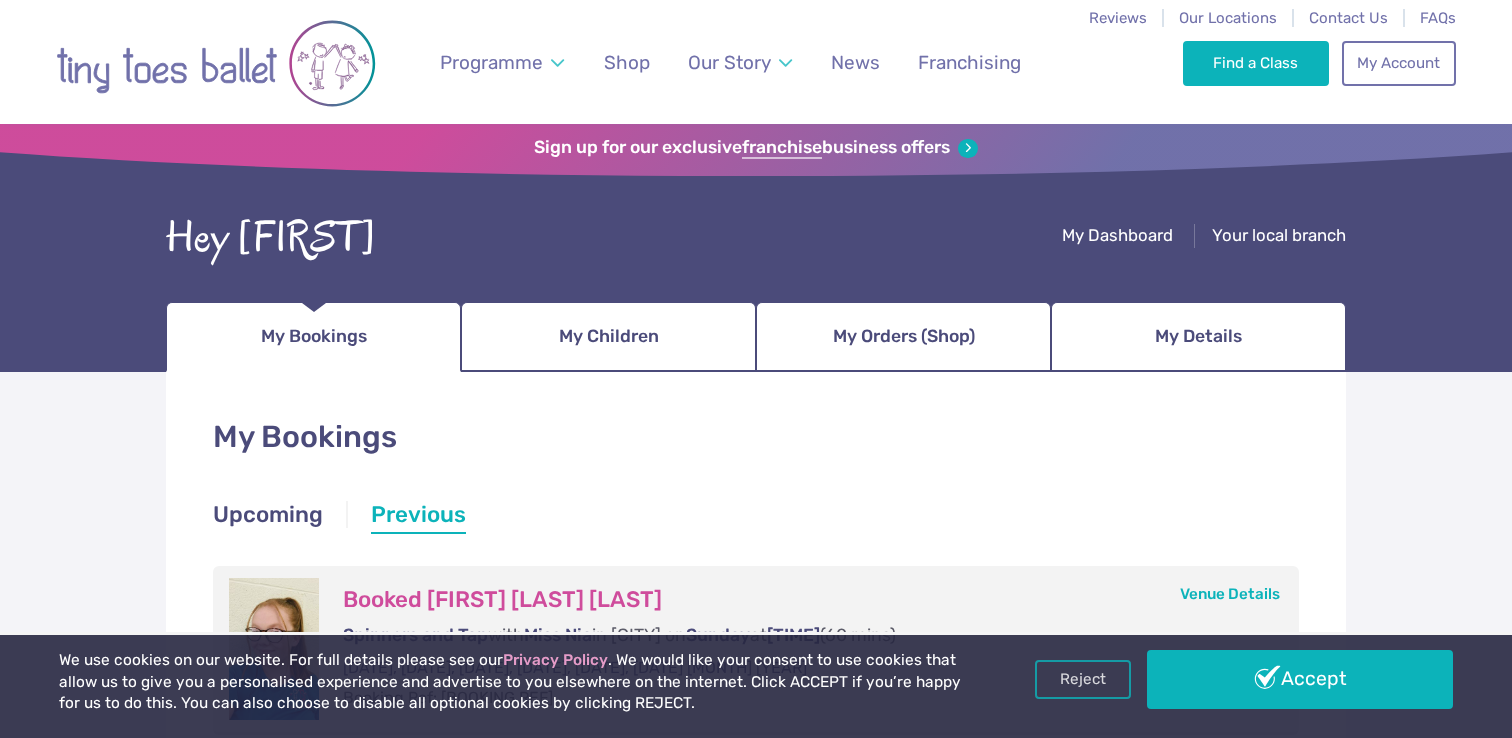 scroll, scrollTop: 0, scrollLeft: 0, axis: both 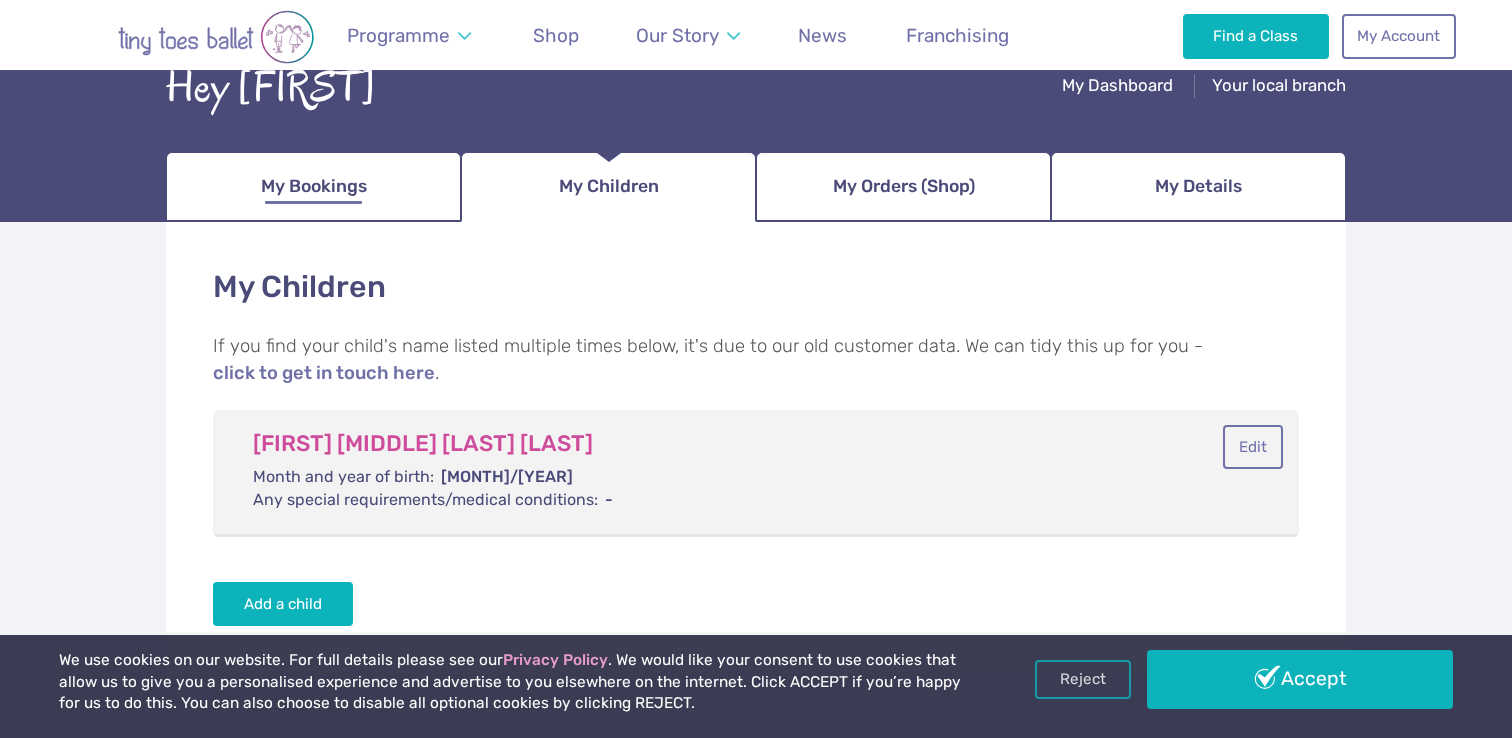 click on "My Bookings" at bounding box center (314, 186) 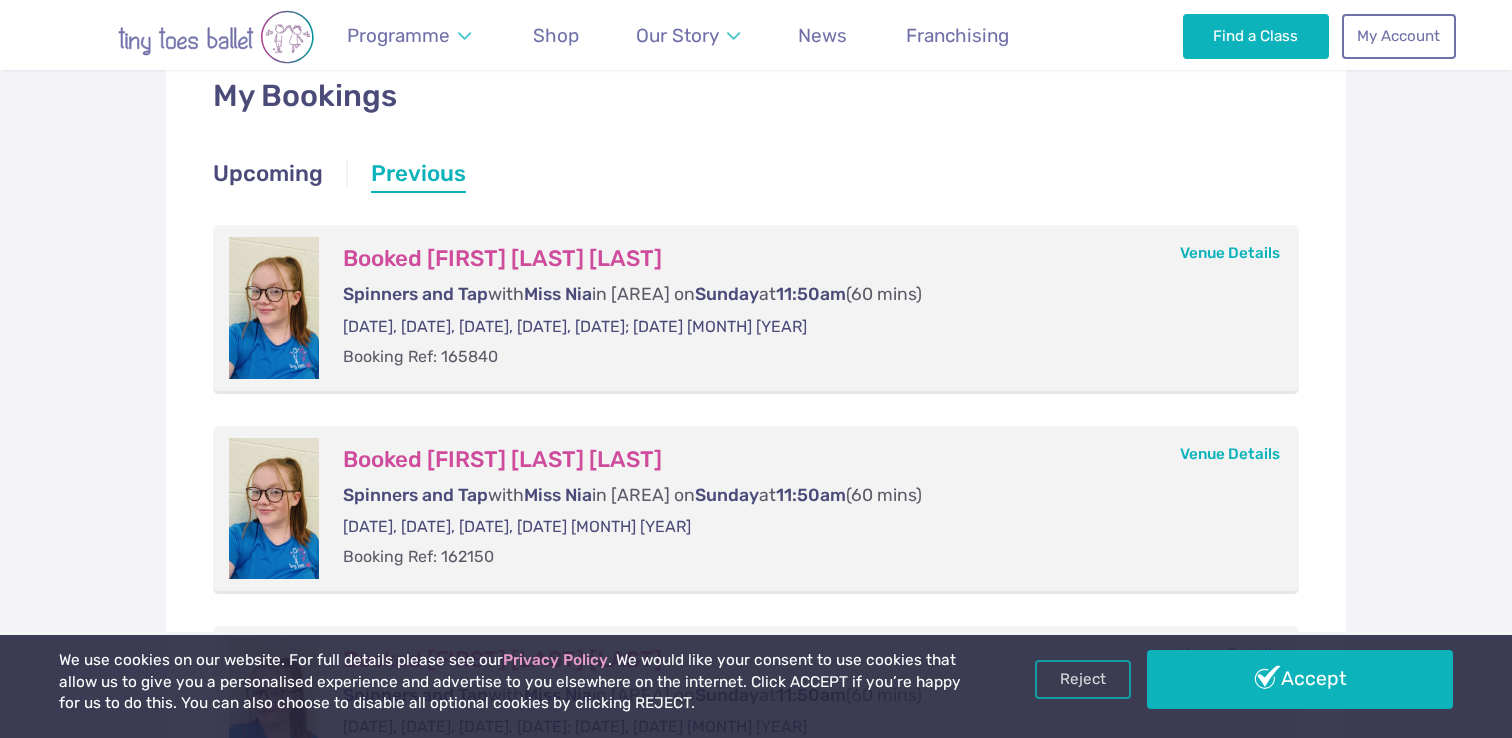 scroll, scrollTop: 306, scrollLeft: 0, axis: vertical 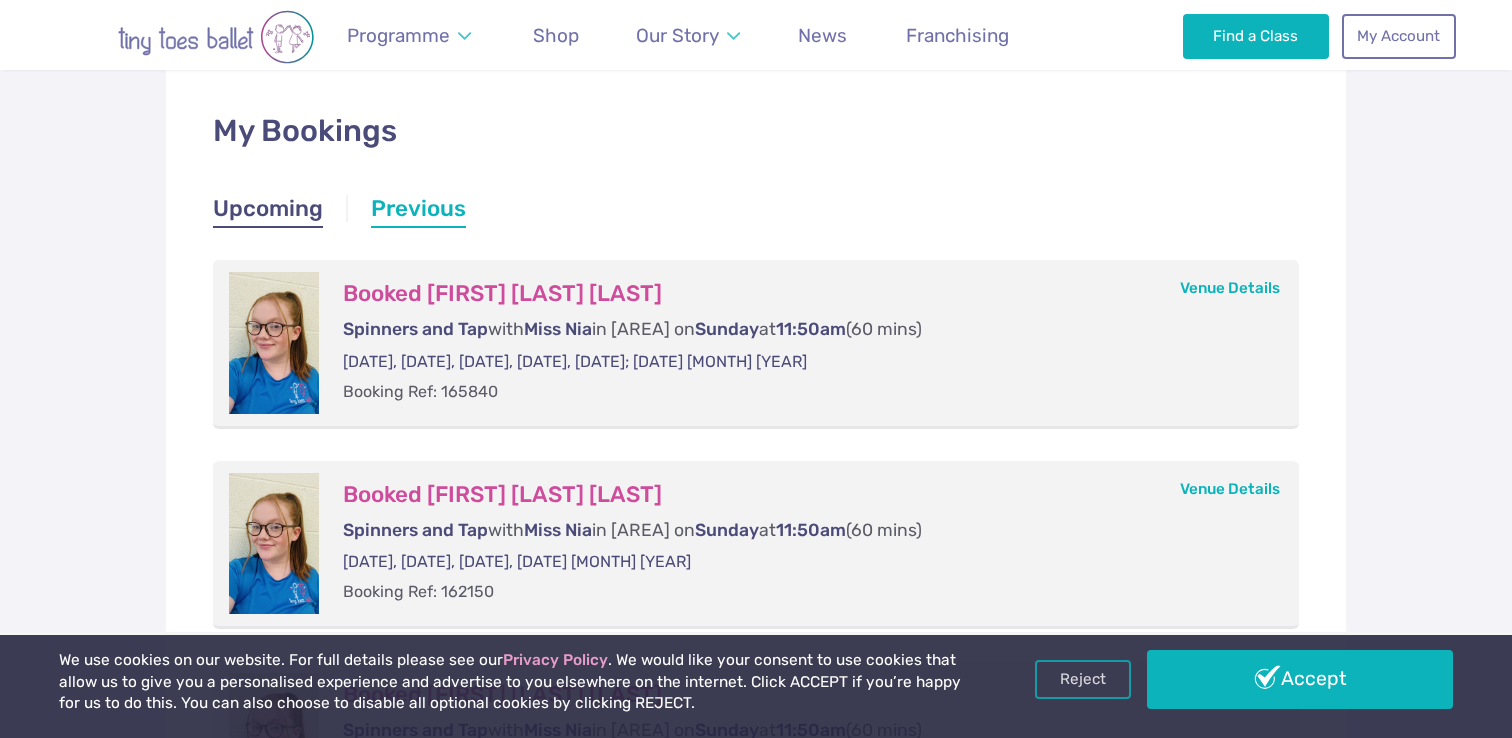 click on "Upcoming" at bounding box center (268, 211) 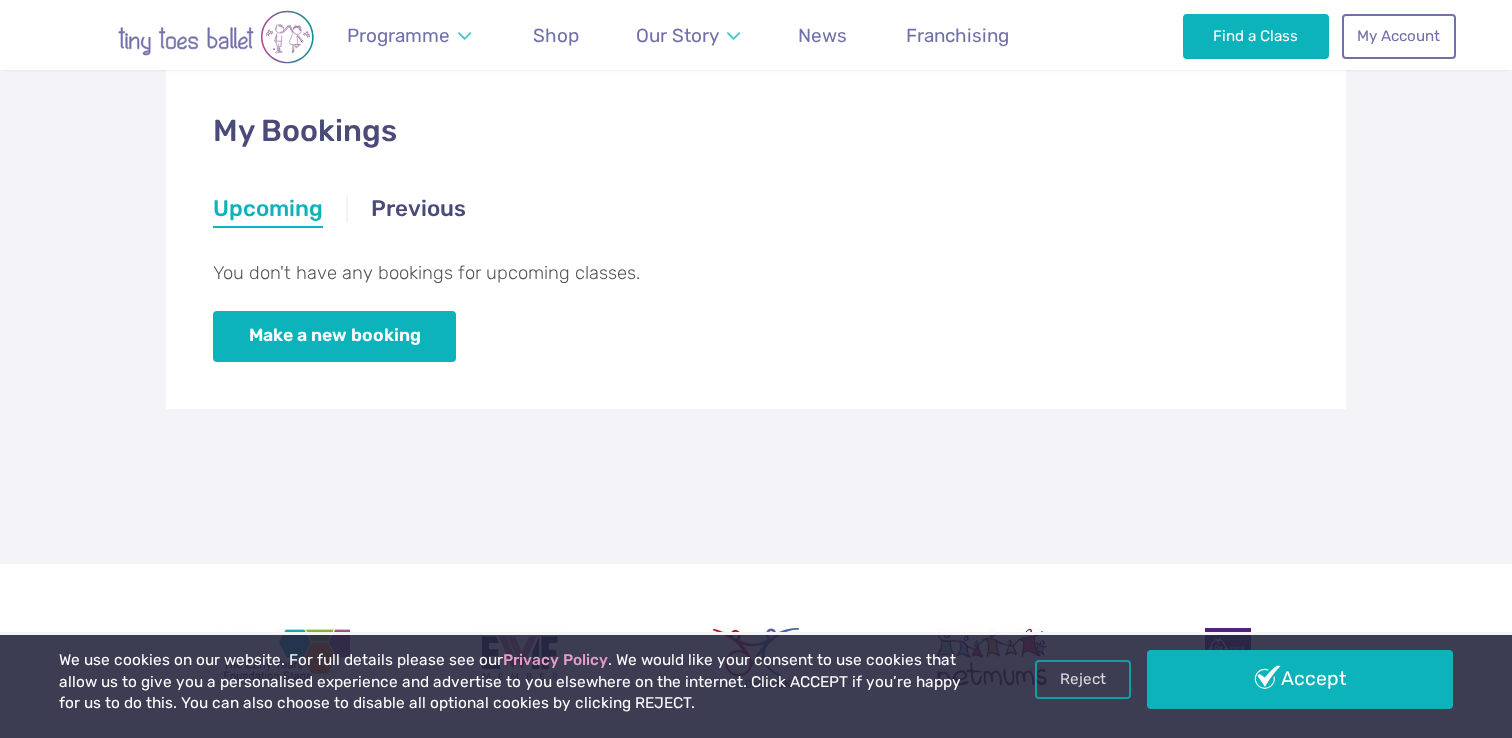 scroll, scrollTop: 0, scrollLeft: 0, axis: both 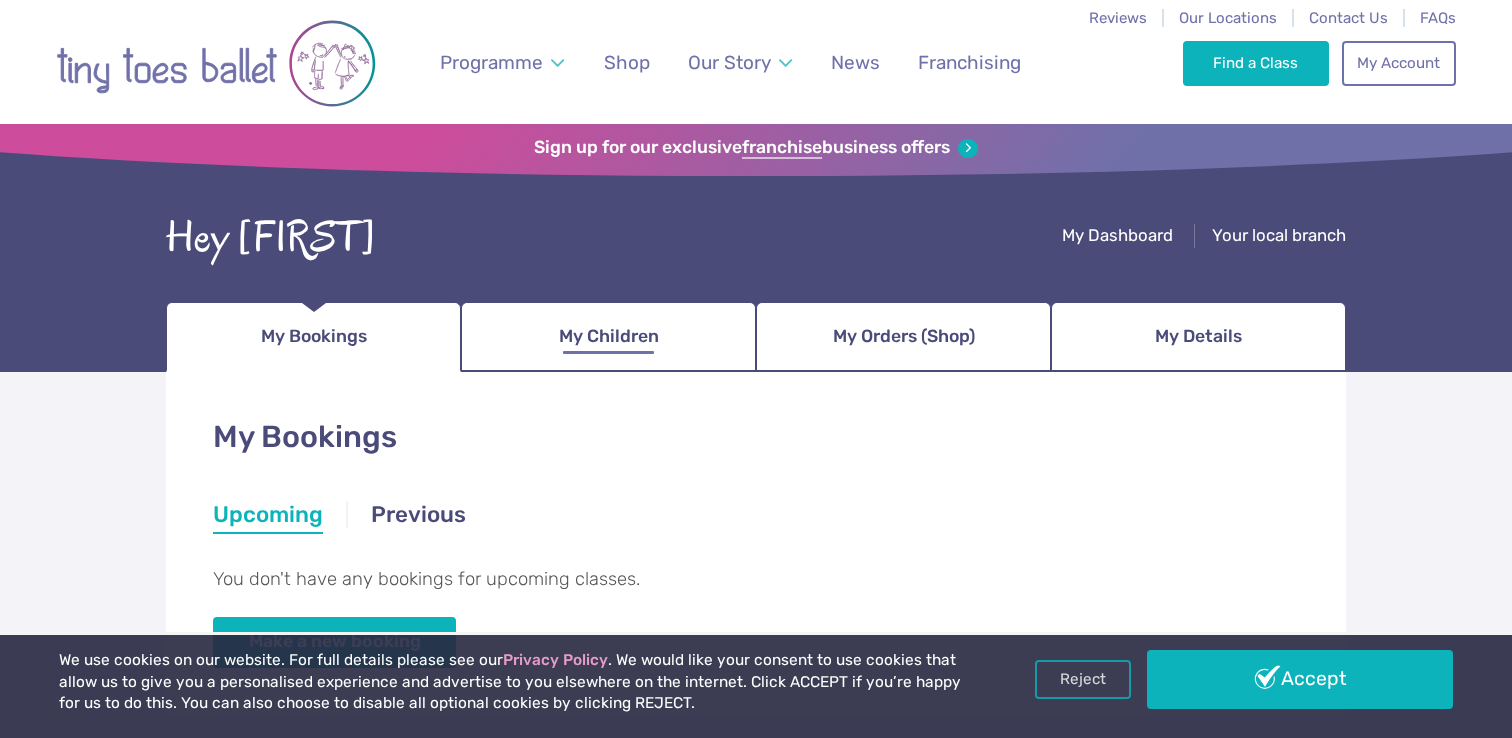 click on "My Children" at bounding box center (609, 336) 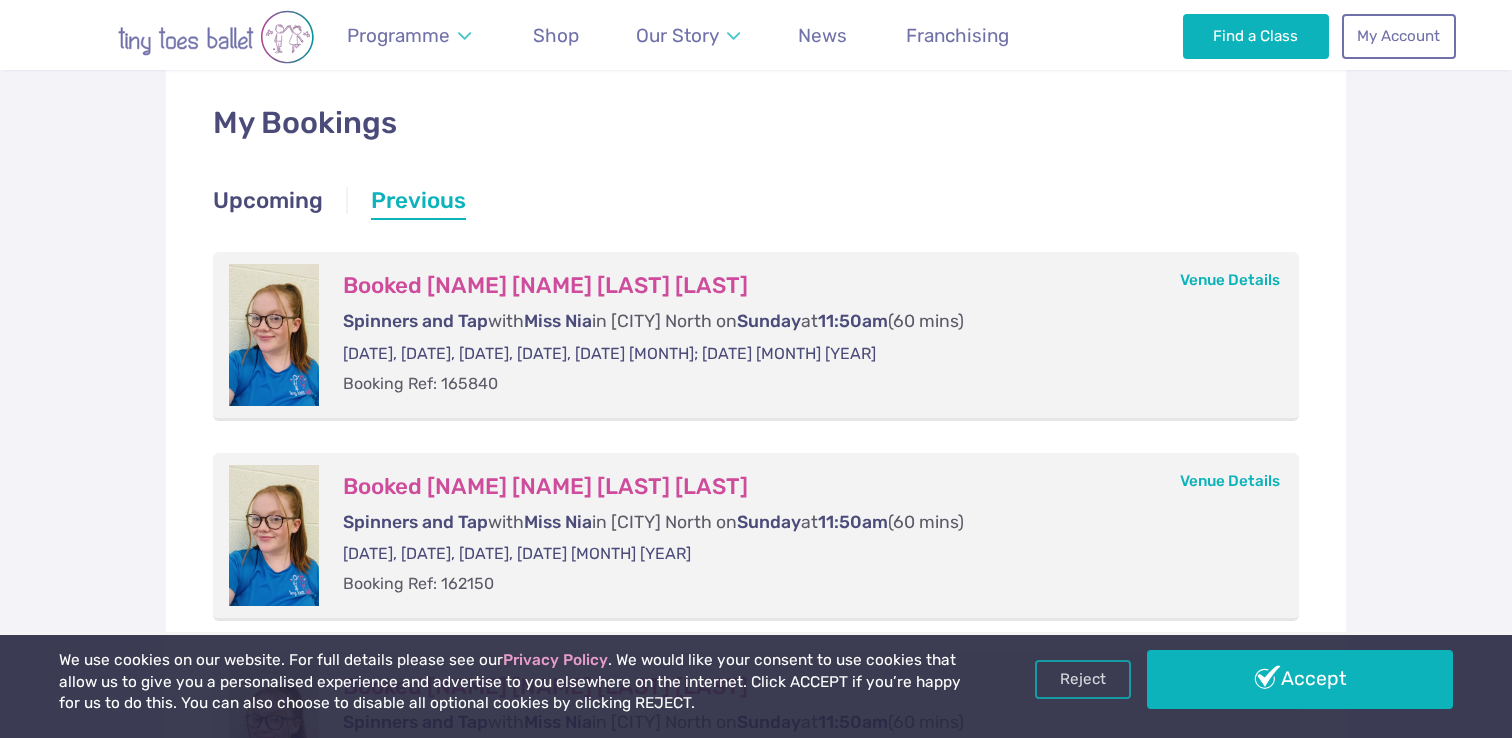 scroll, scrollTop: 169, scrollLeft: 0, axis: vertical 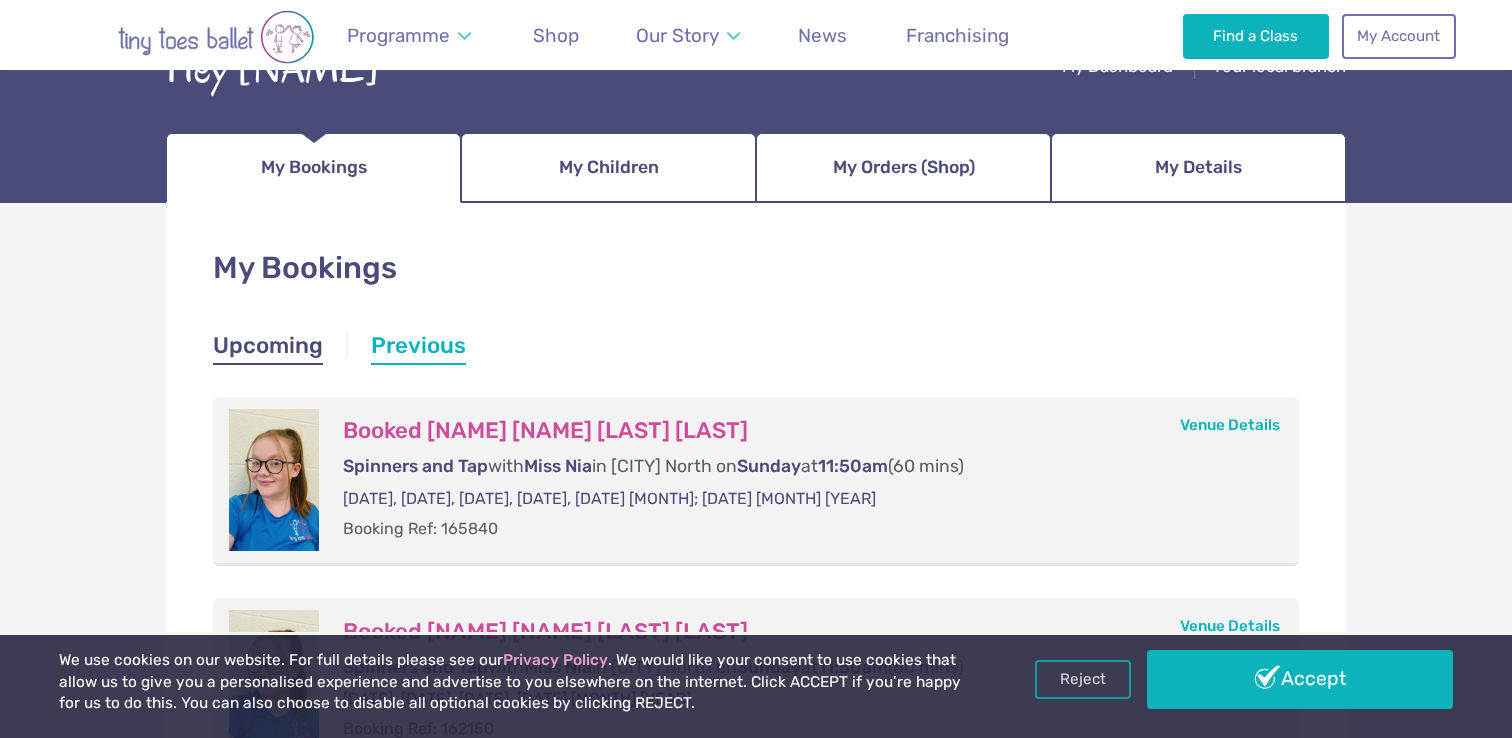 click on "Upcoming" at bounding box center [268, 348] 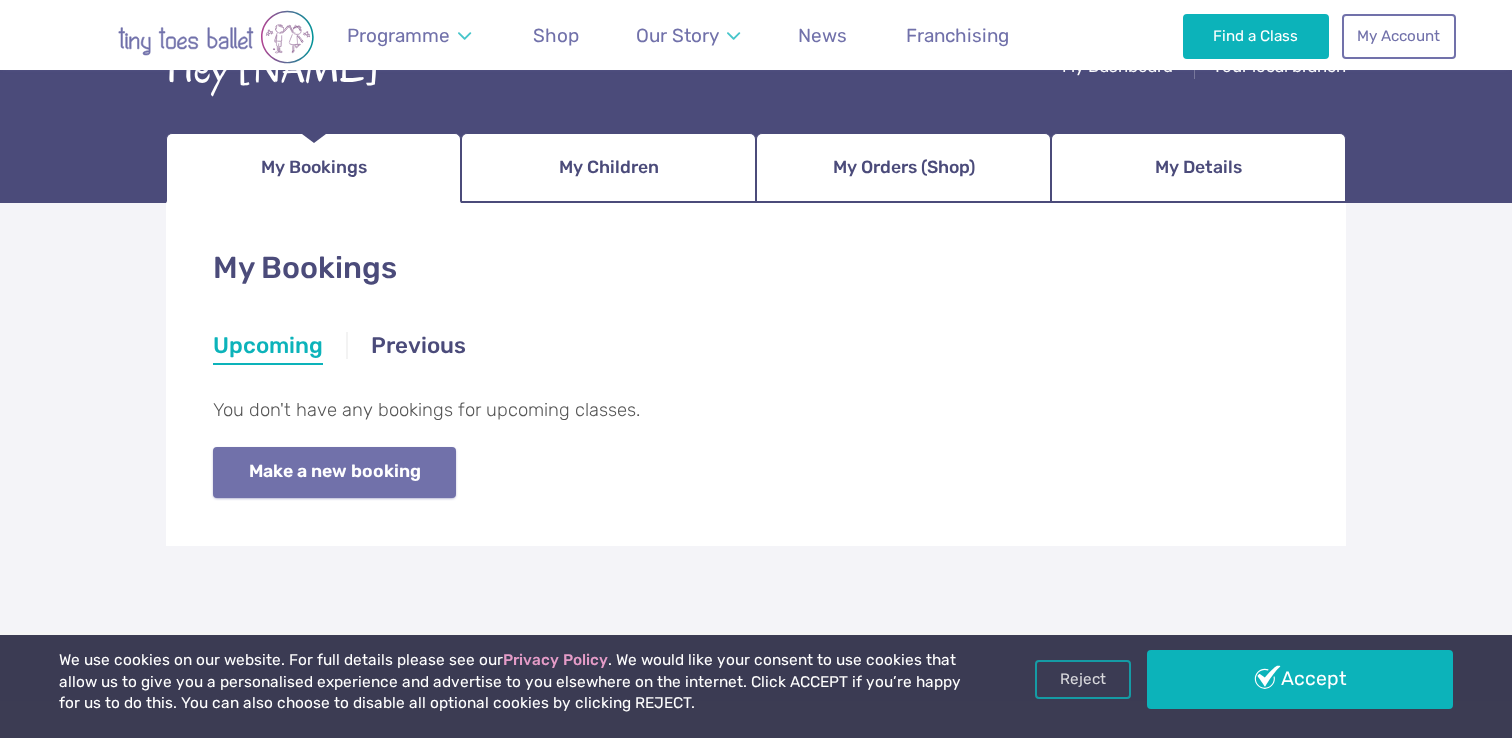 click on "Make a new booking" at bounding box center (334, 472) 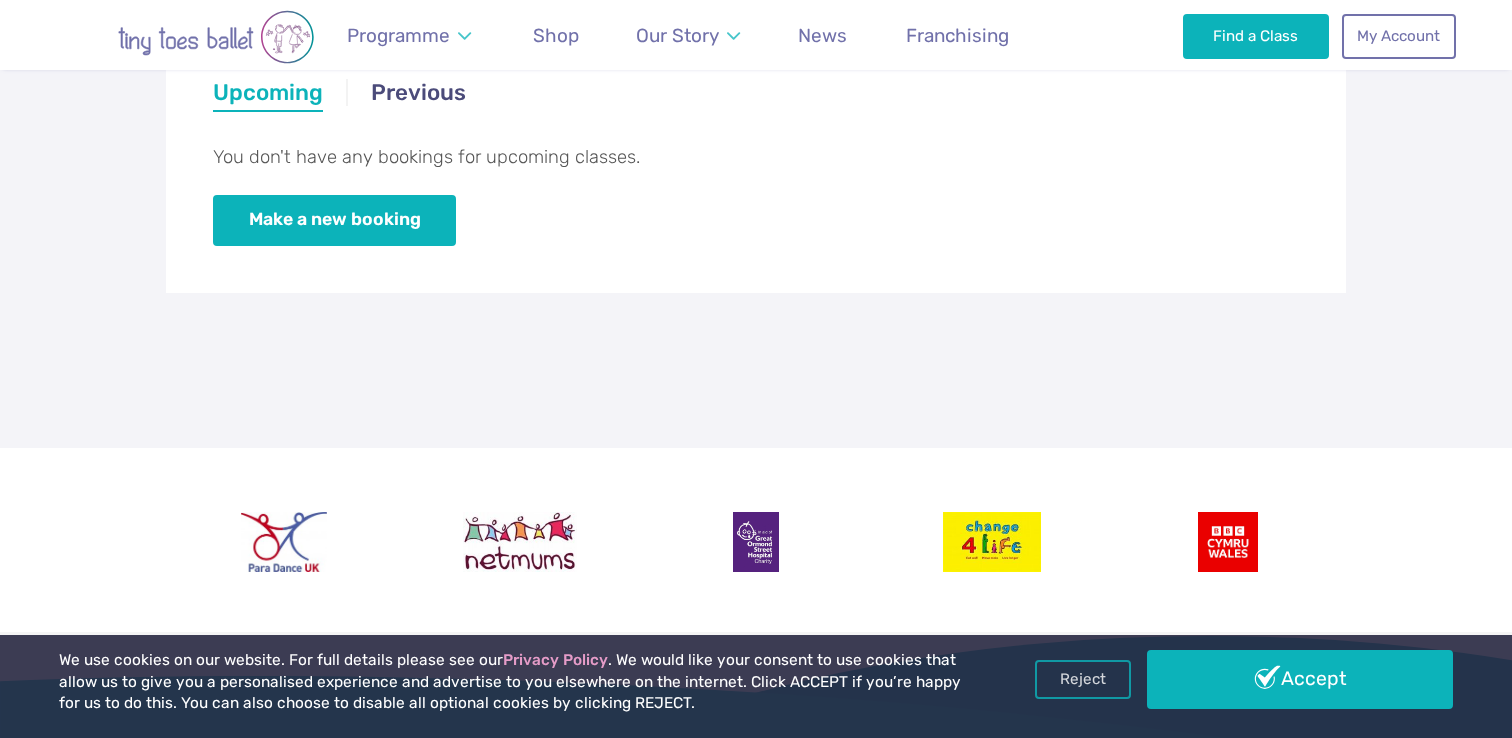 scroll, scrollTop: 424, scrollLeft: 0, axis: vertical 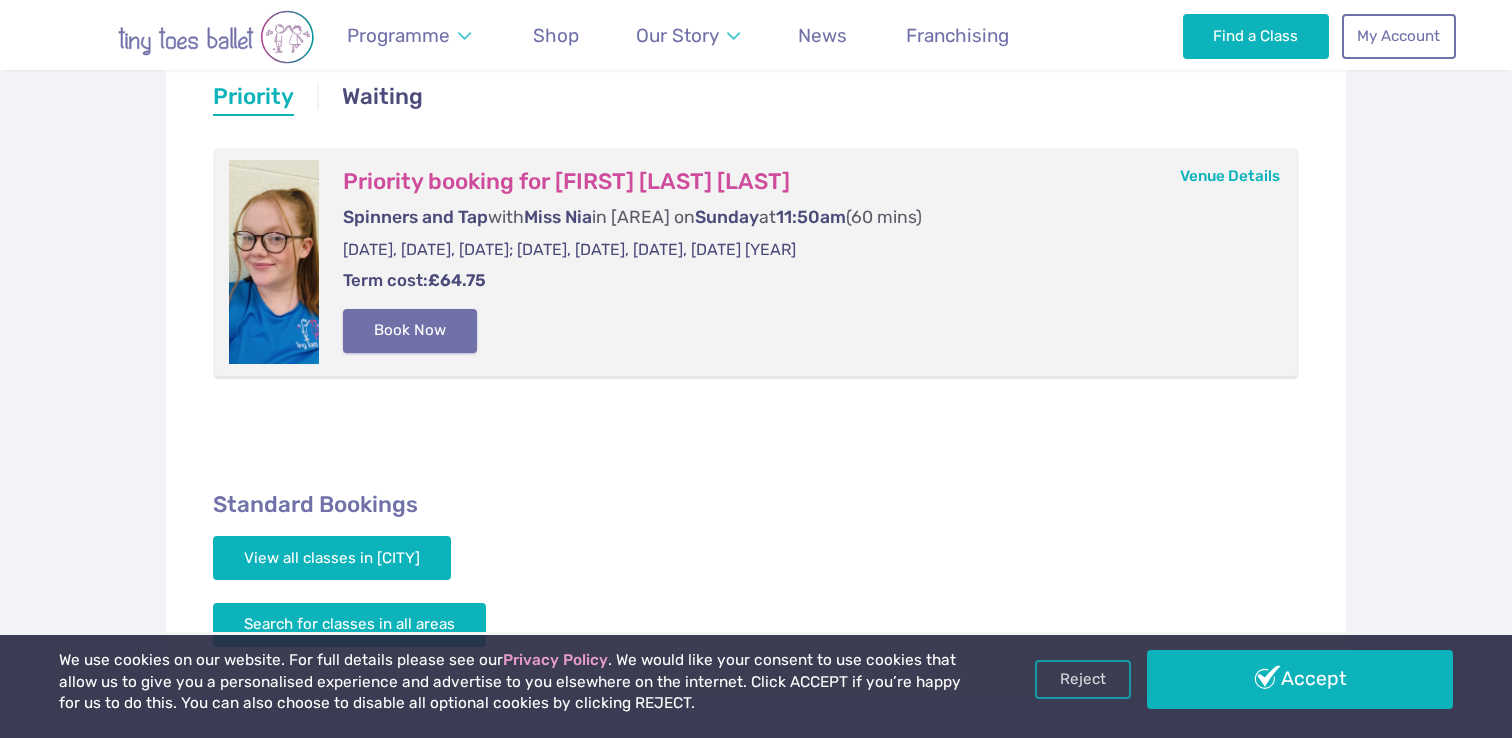click on "Book Now" at bounding box center (410, 331) 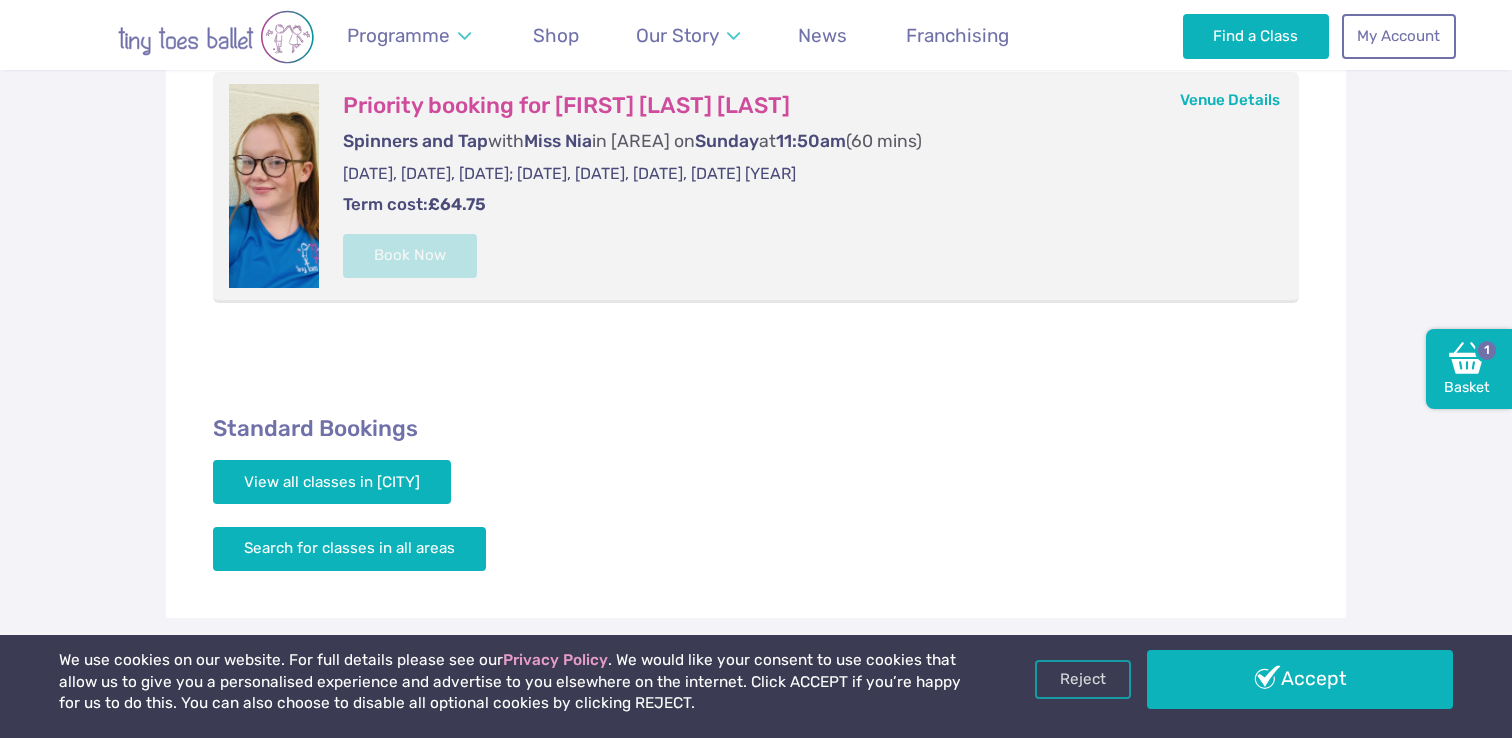 scroll, scrollTop: 497, scrollLeft: 0, axis: vertical 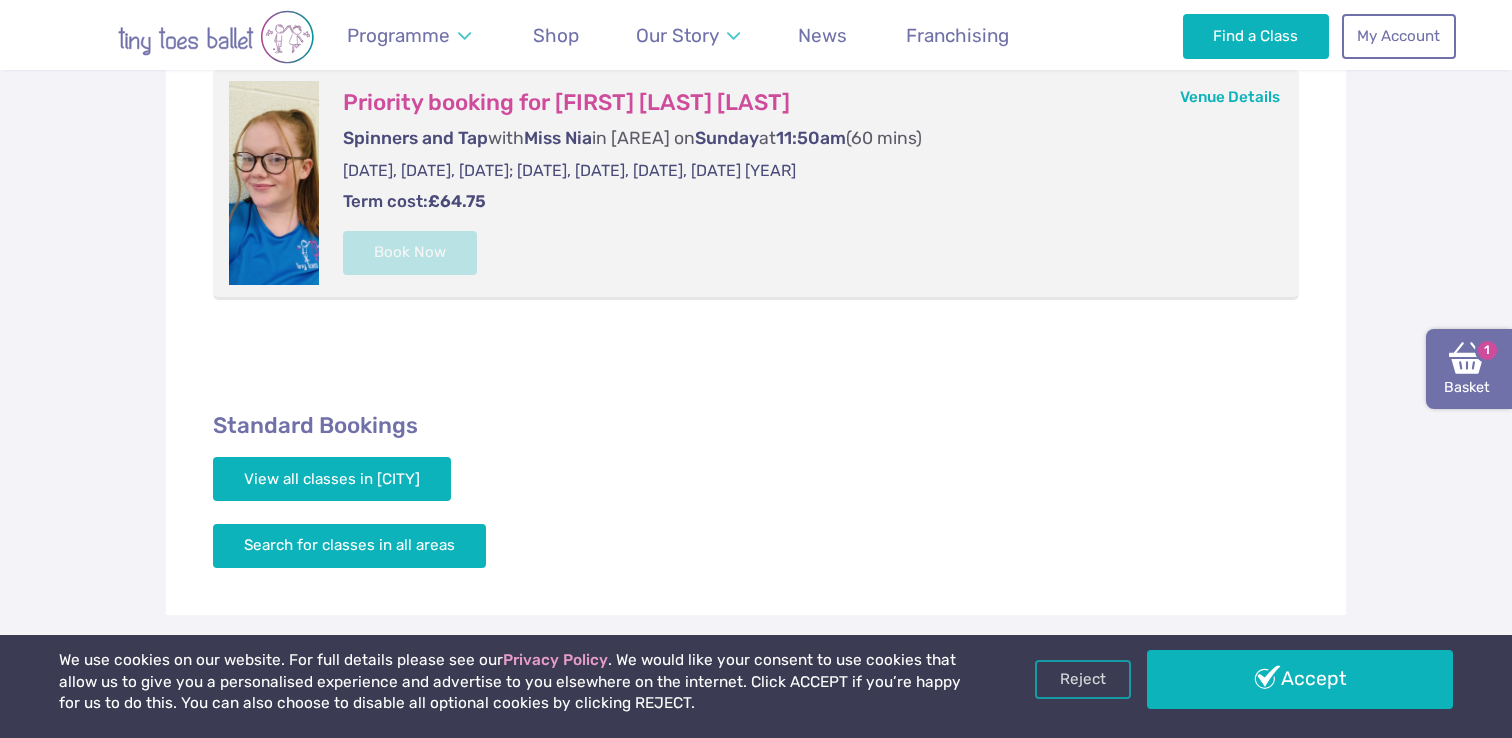 click on "Basket 1" at bounding box center (1469, 369) 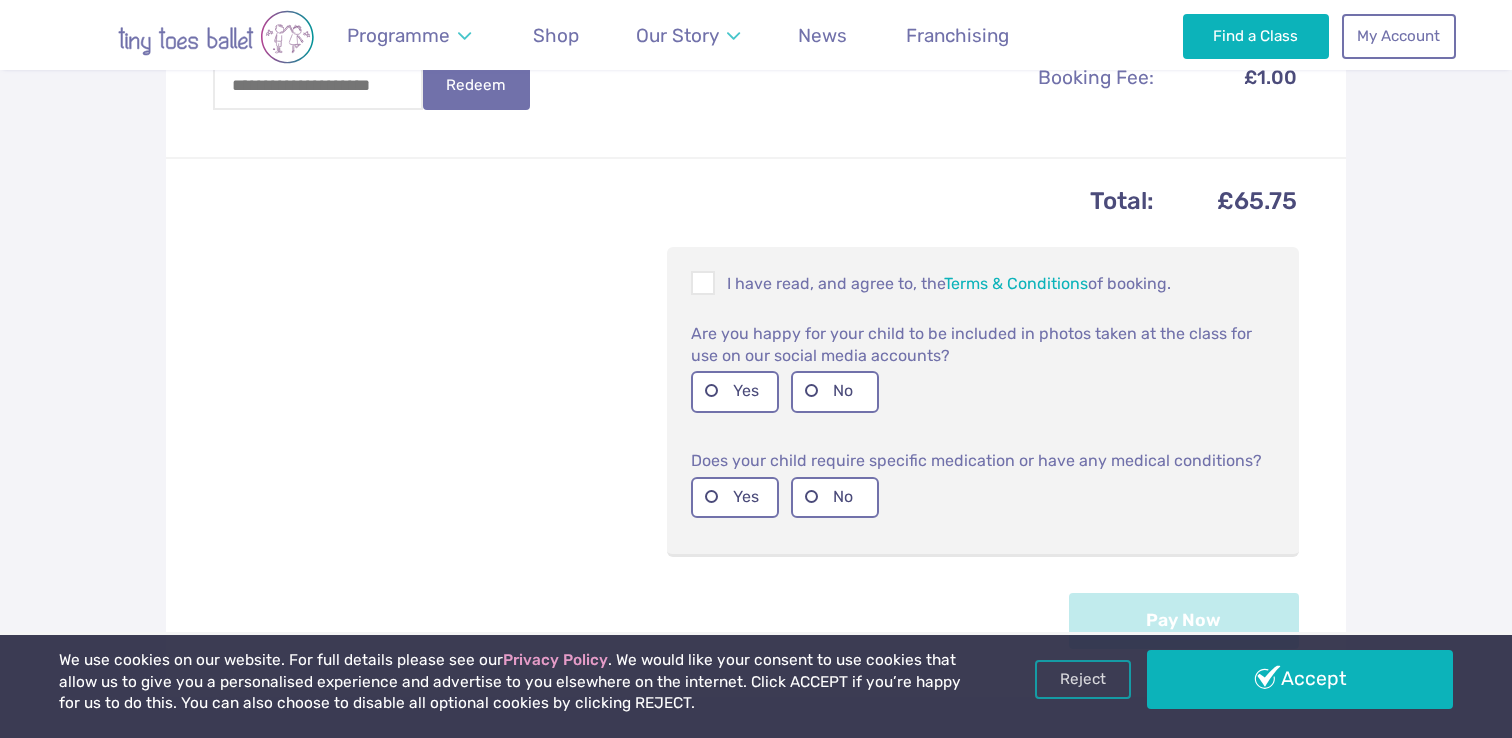 scroll, scrollTop: 932, scrollLeft: 0, axis: vertical 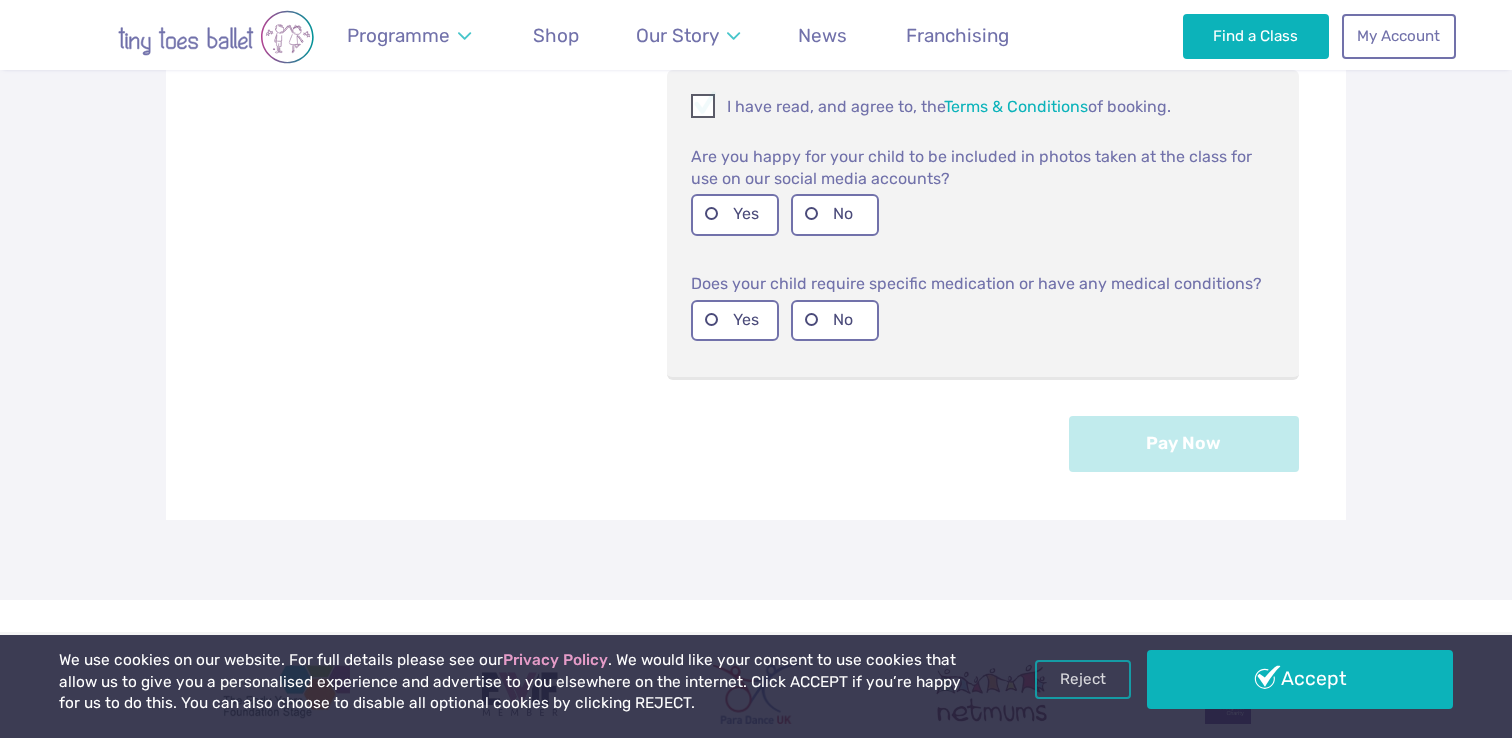 click at bounding box center (704, 109) 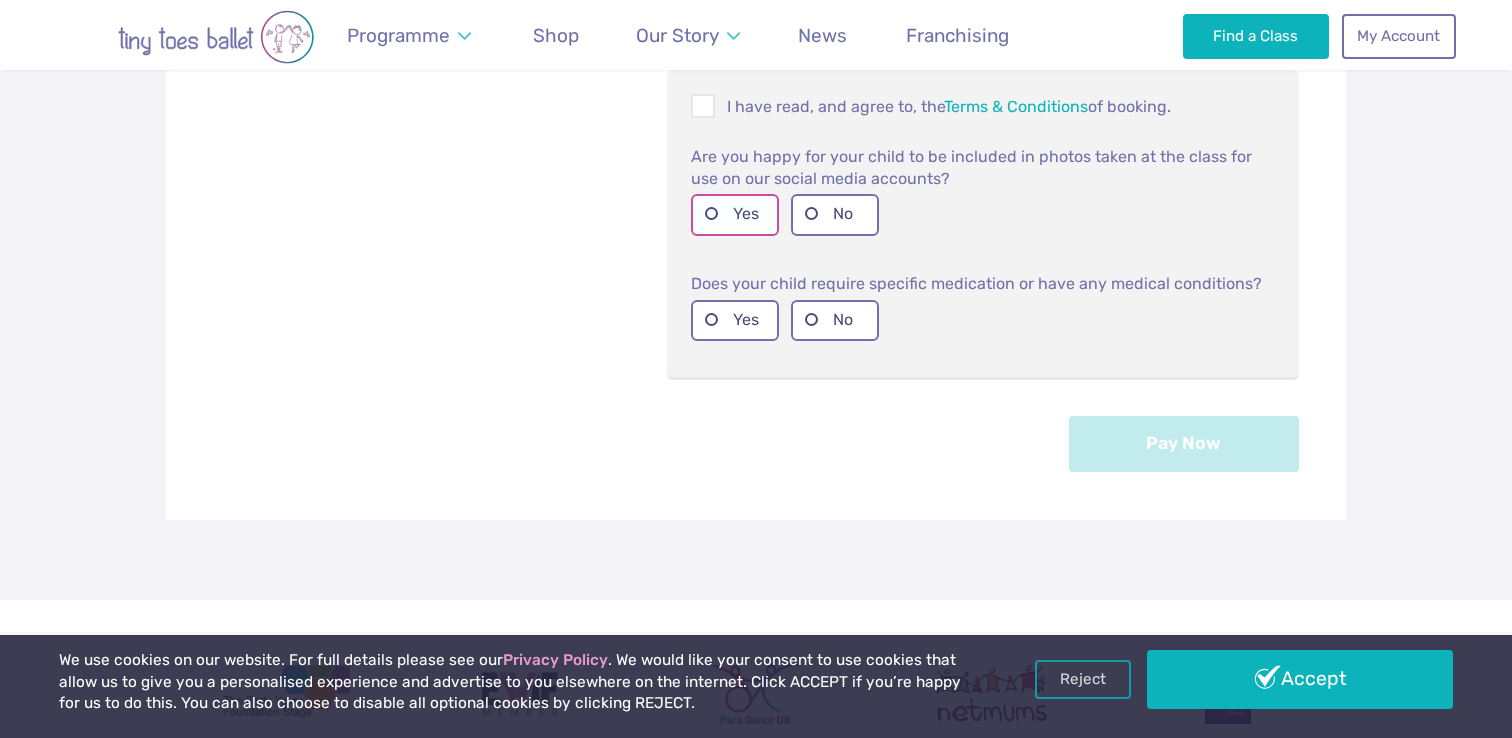 click on "Yes" at bounding box center (735, 214) 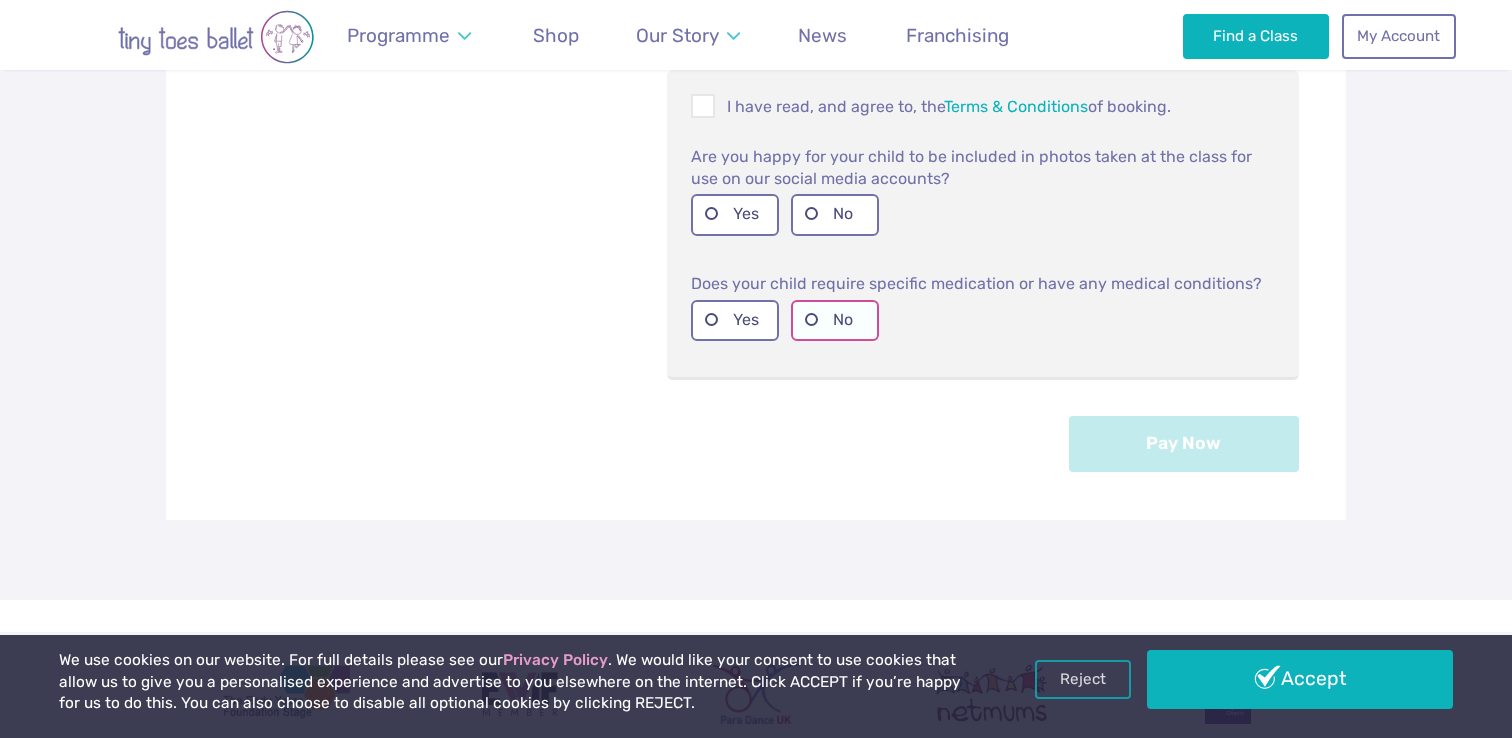 click on "No" at bounding box center (835, 320) 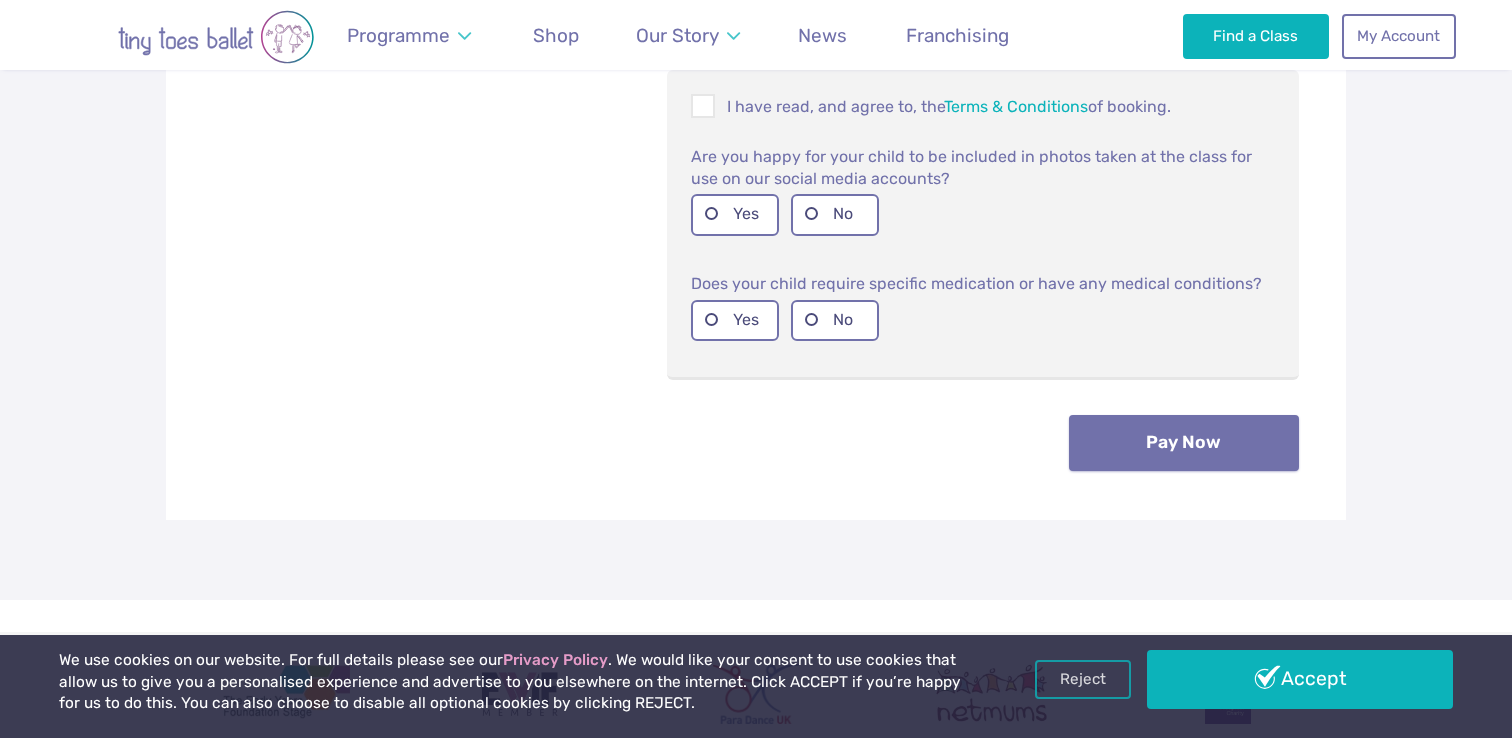 click on "Pay Now" at bounding box center [1184, 443] 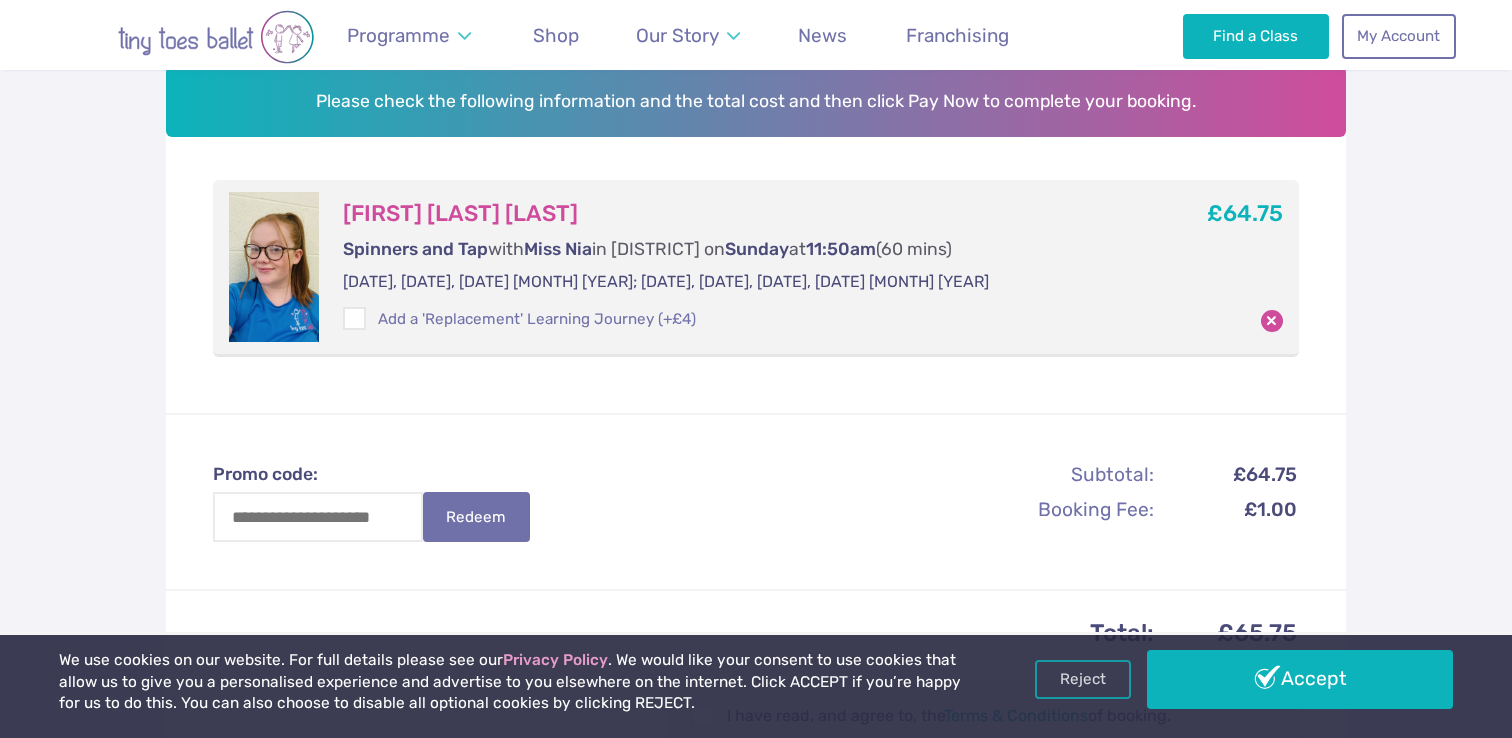 scroll, scrollTop: 302, scrollLeft: 0, axis: vertical 